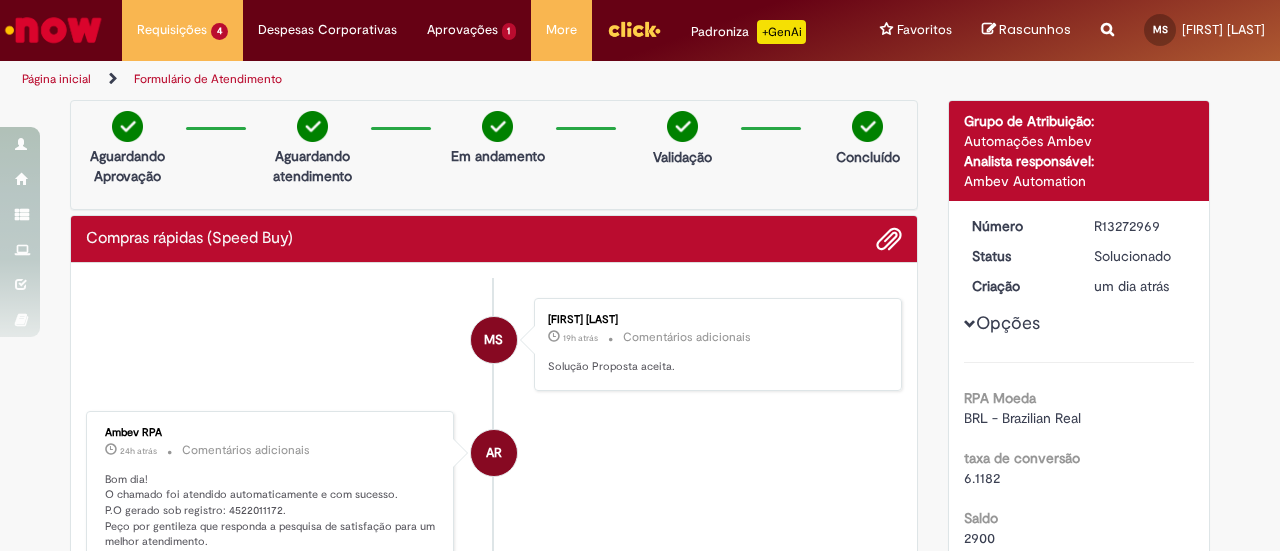 scroll, scrollTop: 0, scrollLeft: 0, axis: both 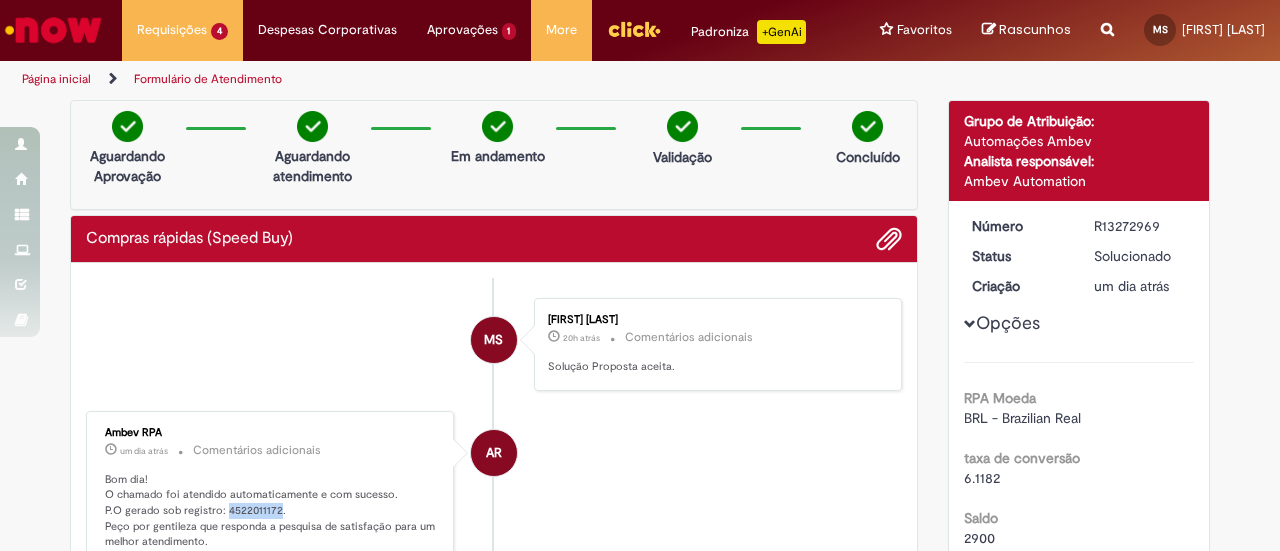 click at bounding box center (53, 30) 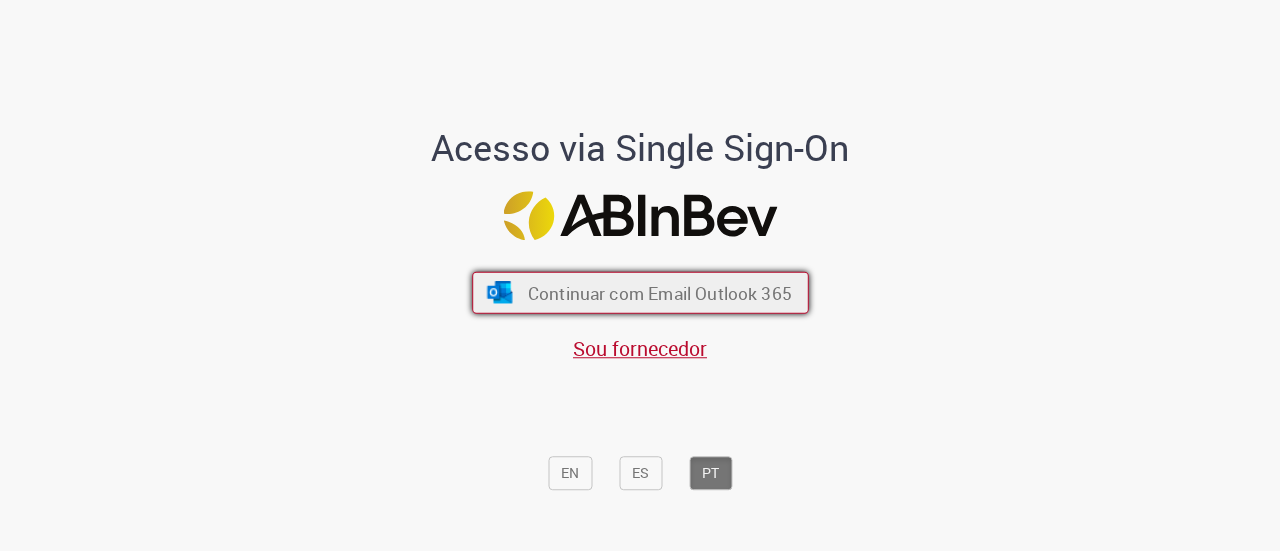 click on "Continuar com Email Outlook 365" at bounding box center [640, 293] 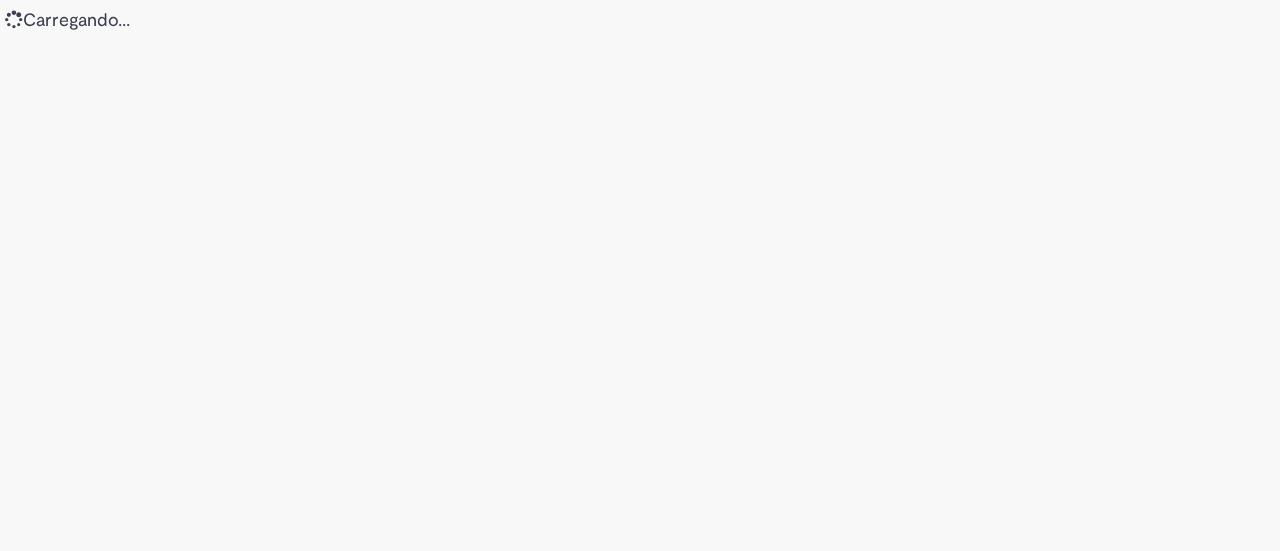 scroll, scrollTop: 0, scrollLeft: 0, axis: both 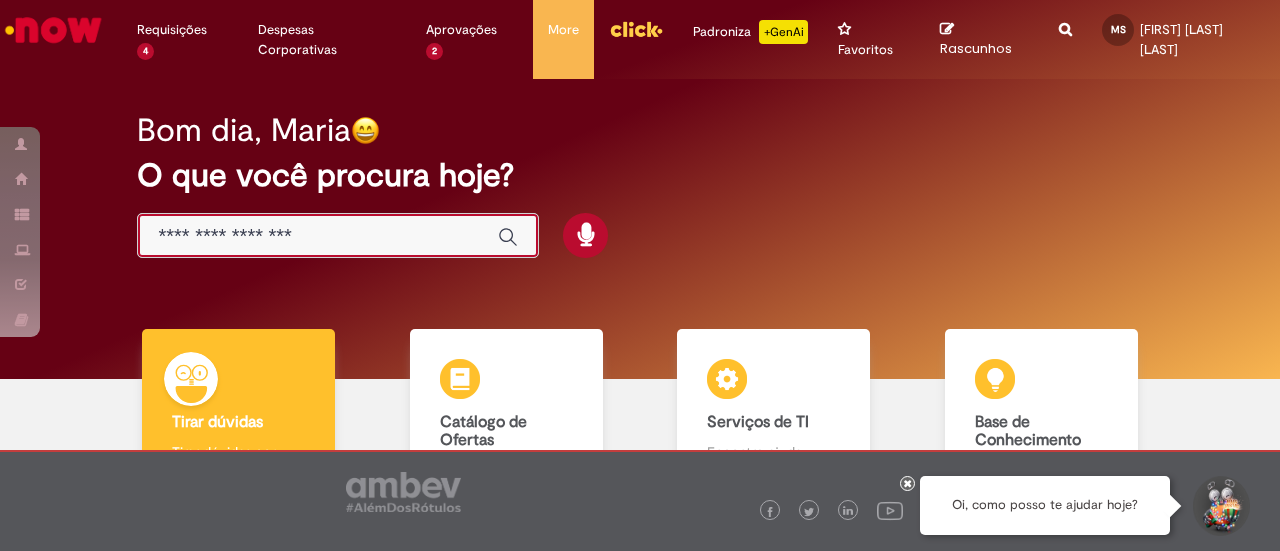click at bounding box center (318, 236) 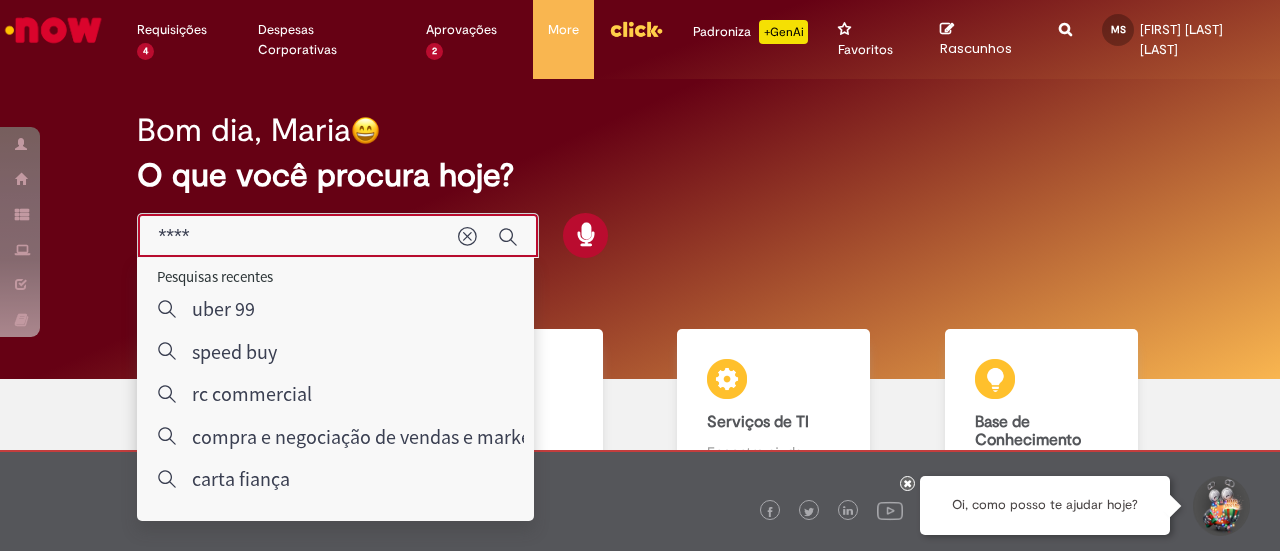 type on "*****" 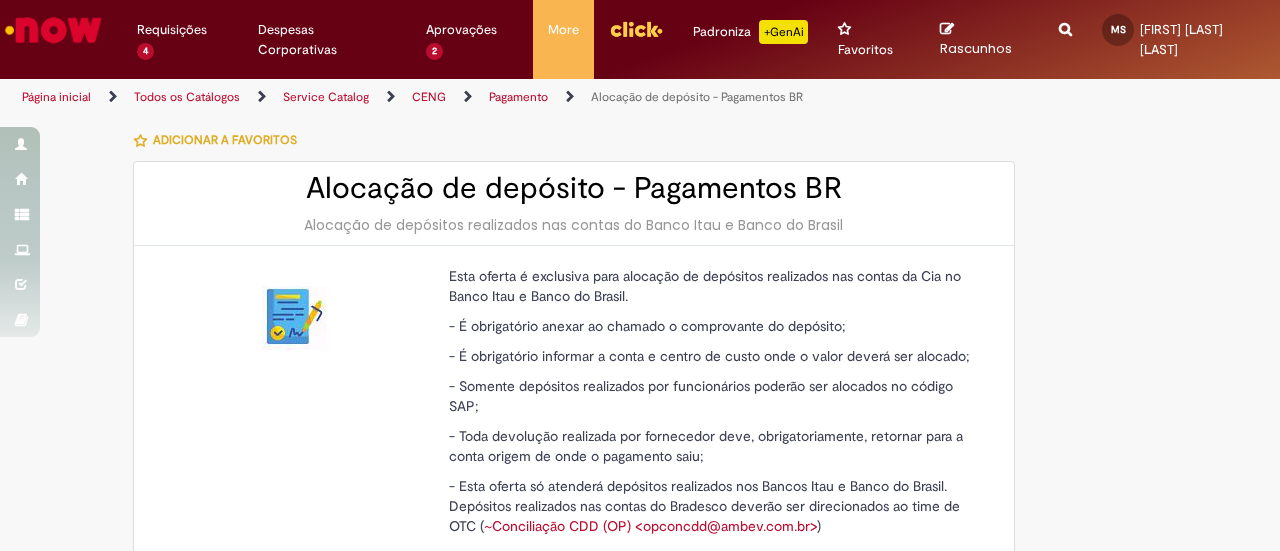 type on "********" 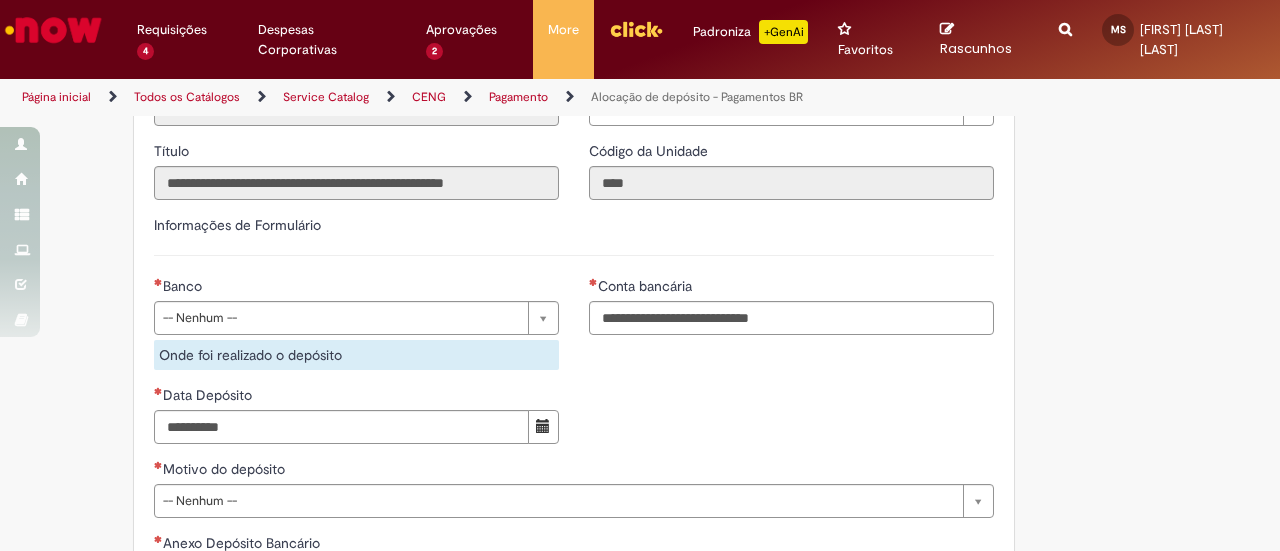 scroll, scrollTop: 700, scrollLeft: 0, axis: vertical 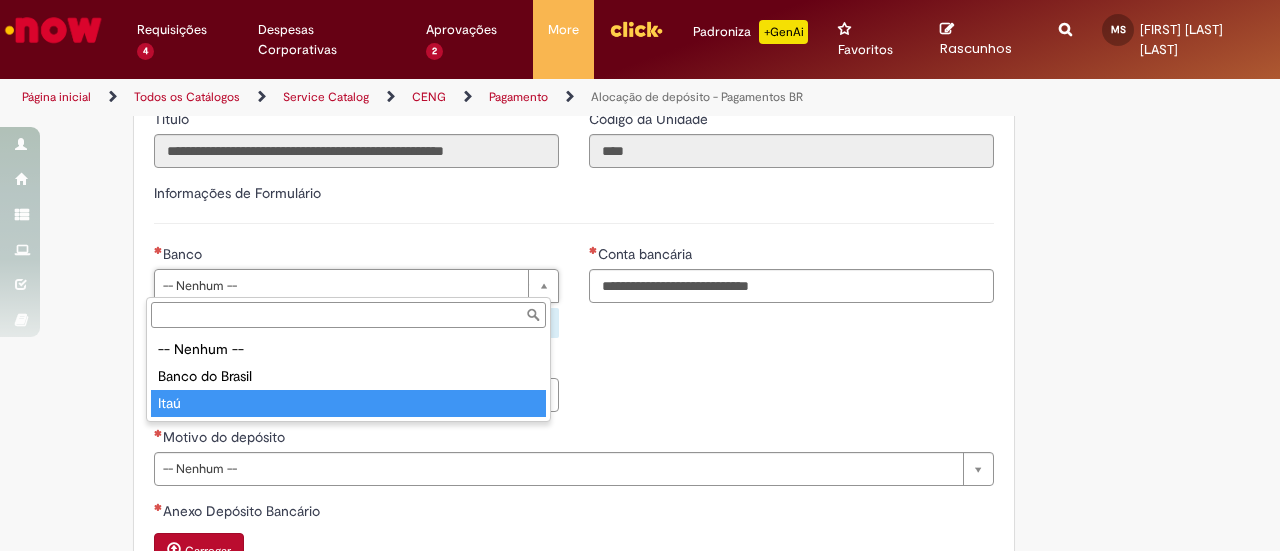 type on "****" 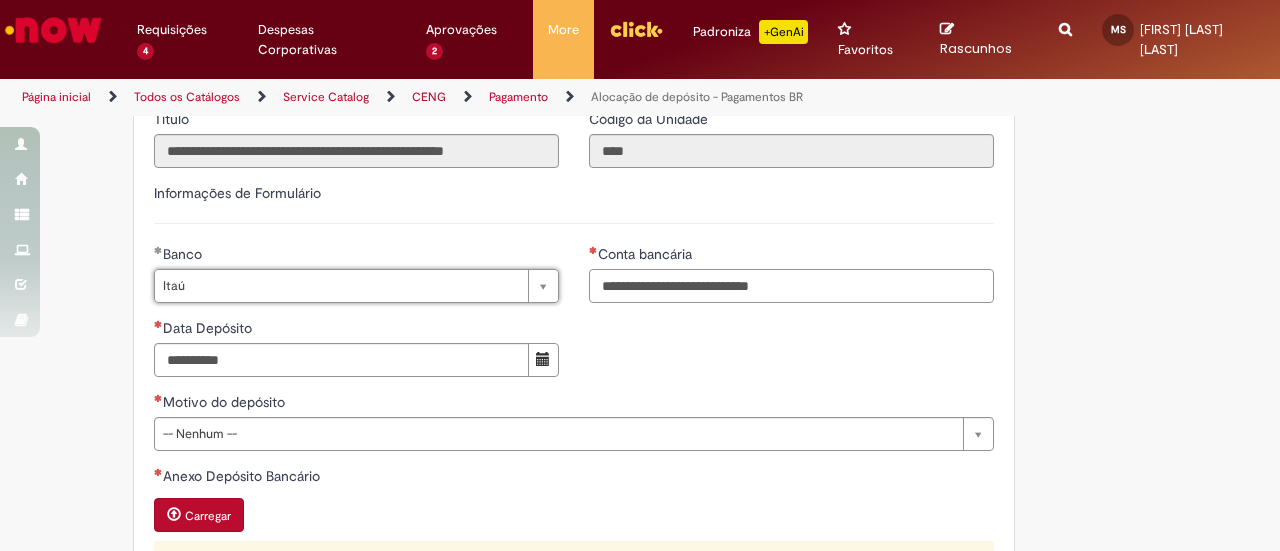 click on "Conta bancária" at bounding box center [791, 286] 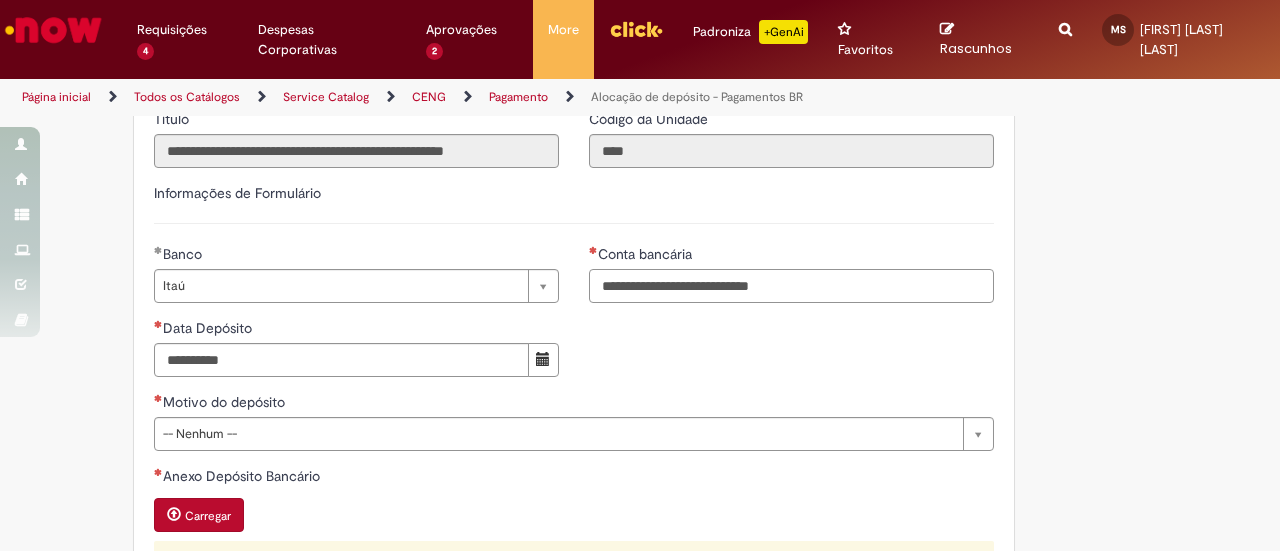 paste on "**********" 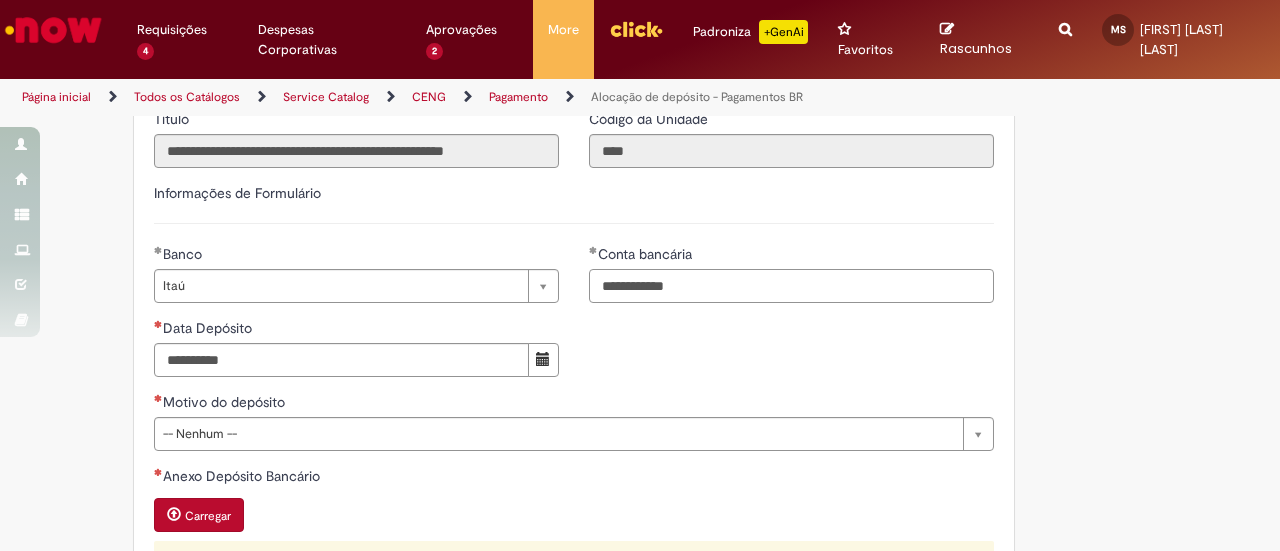 type on "**********" 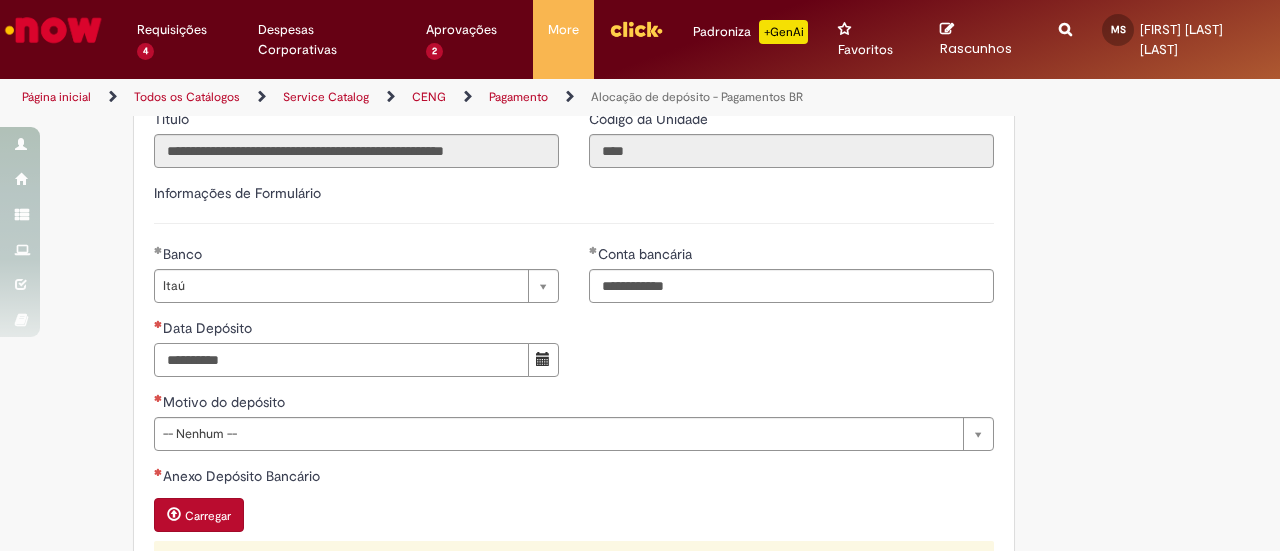 click on "Data Depósito" at bounding box center (341, 360) 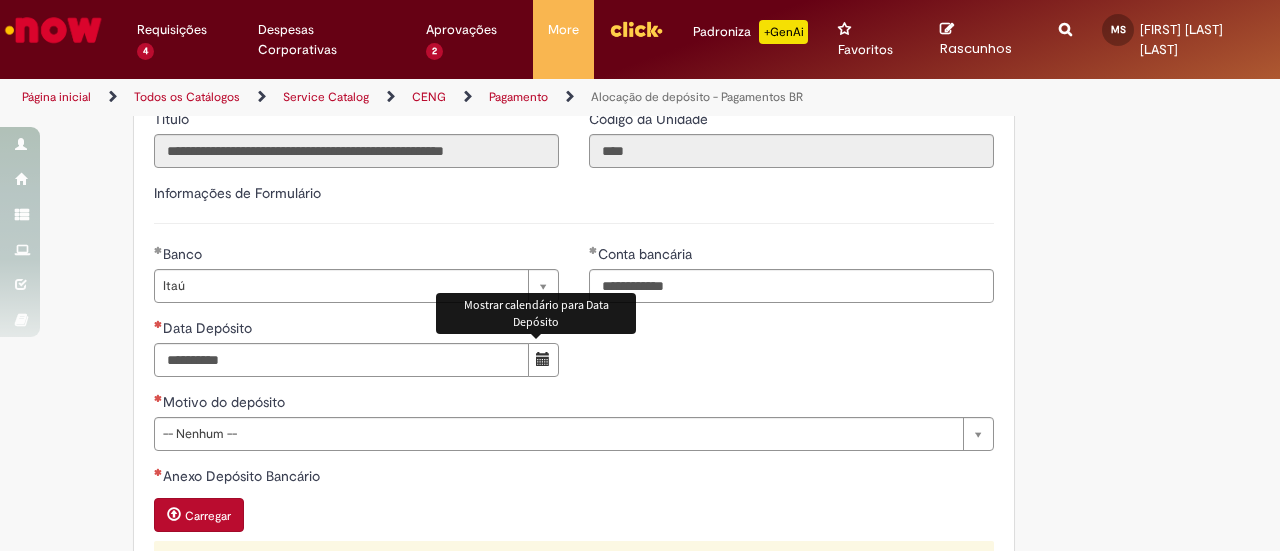 click at bounding box center (543, 359) 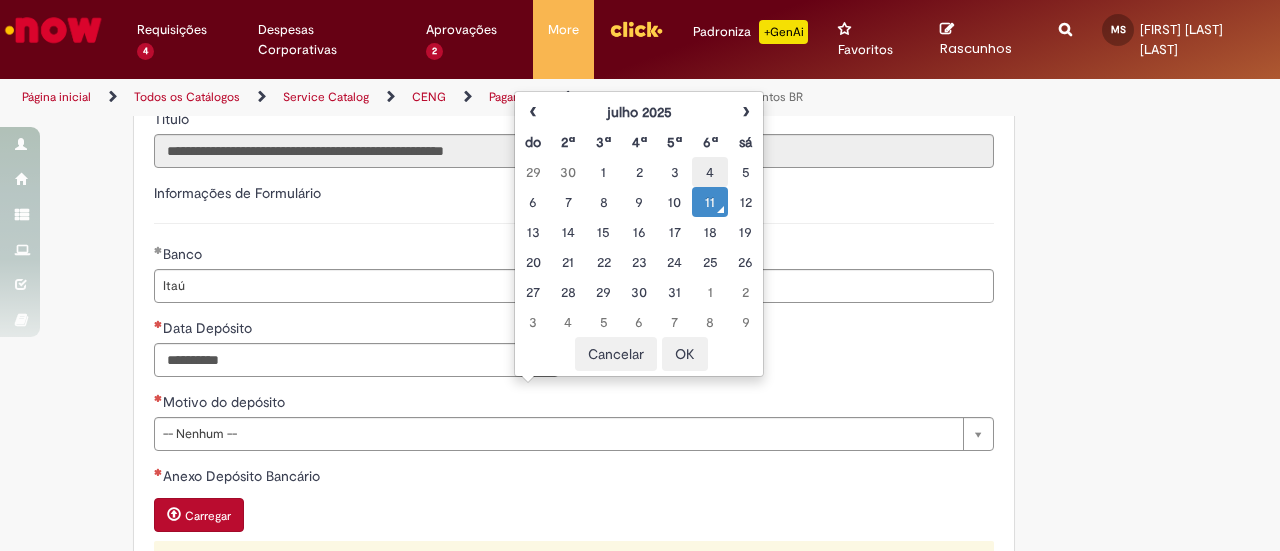 click on "4" at bounding box center (709, 172) 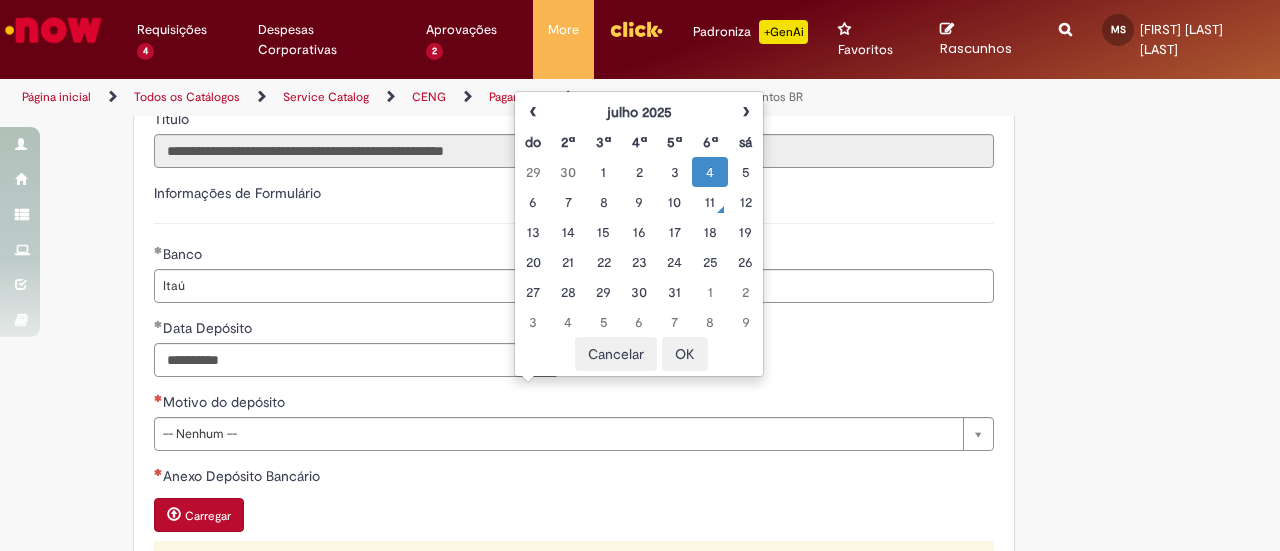 click on "OK" at bounding box center (685, 354) 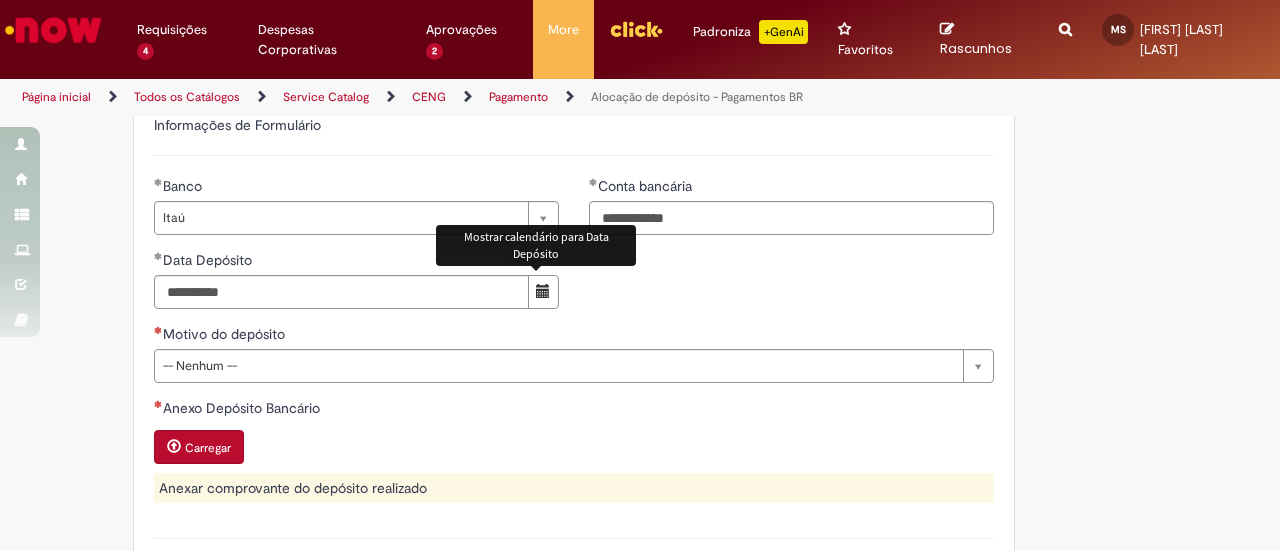 scroll, scrollTop: 800, scrollLeft: 0, axis: vertical 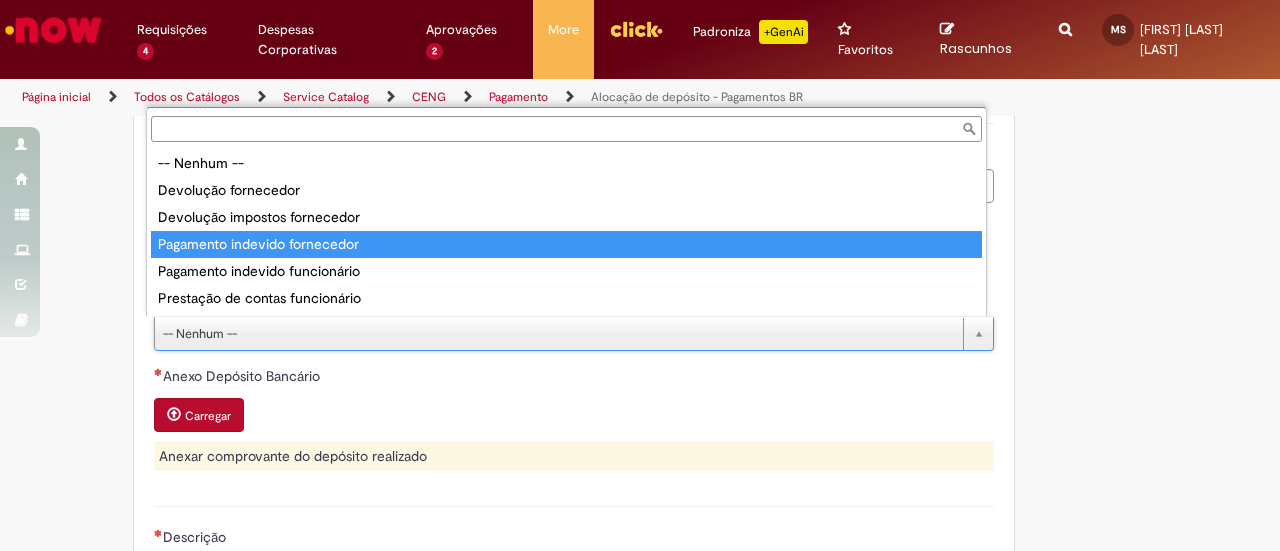 type on "**********" 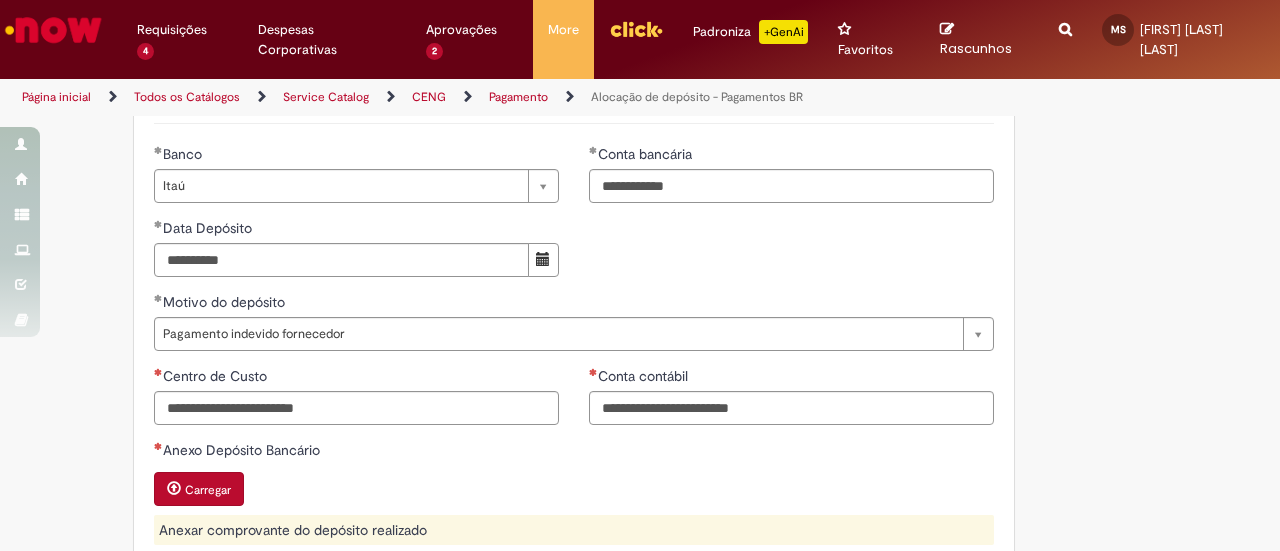 click on "Conta contábil" at bounding box center [791, 403] 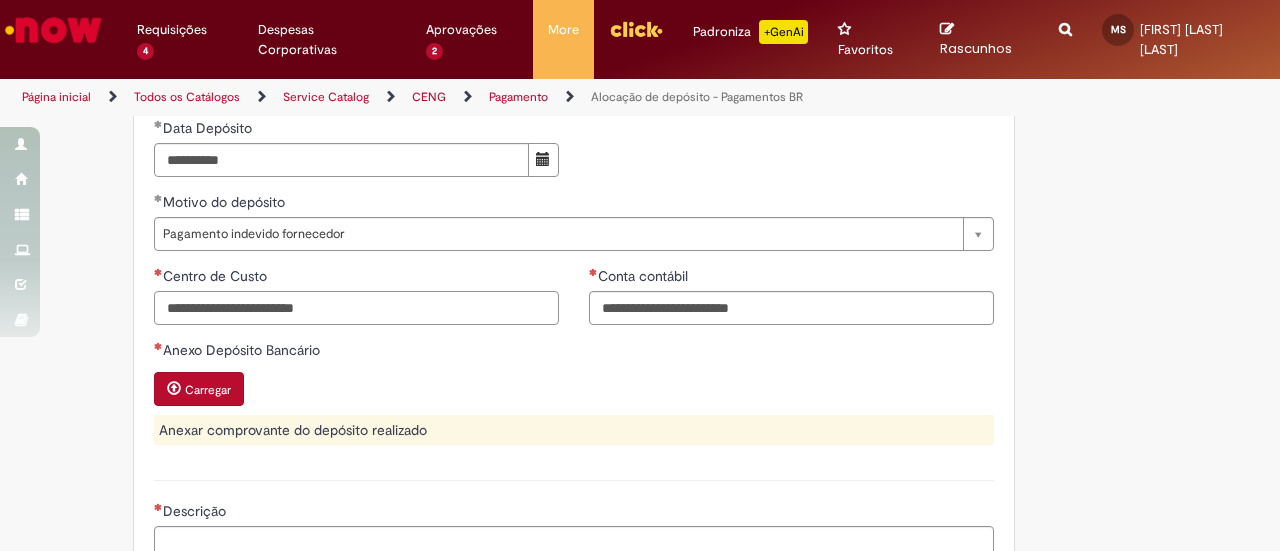 click on "Centro de Custo" at bounding box center [356, 308] 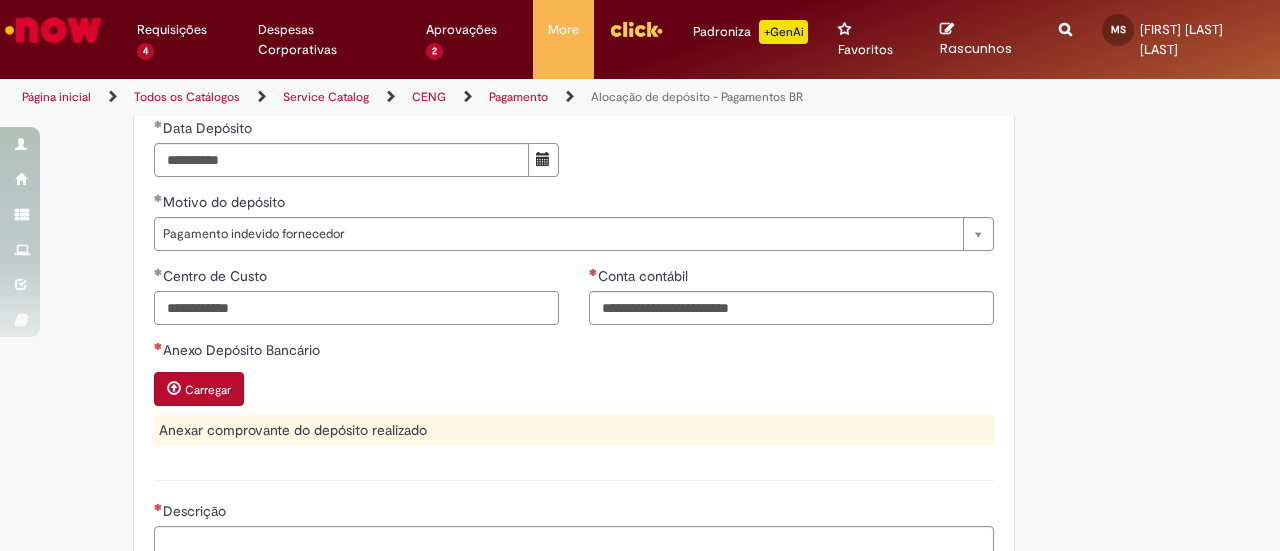 type on "**********" 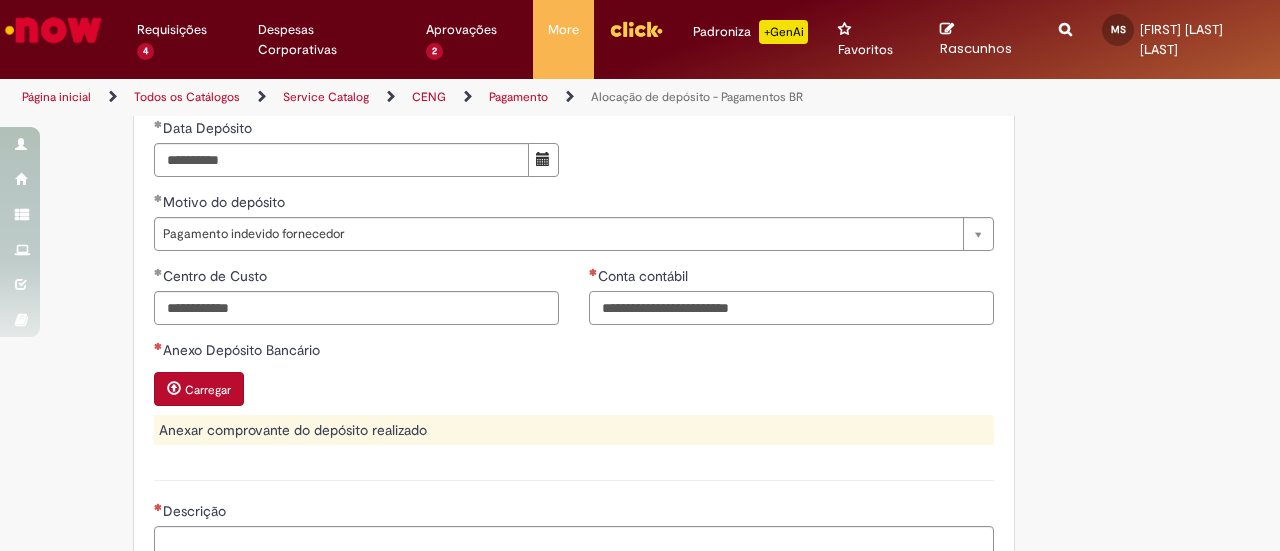 click on "Conta contábil" at bounding box center (791, 308) 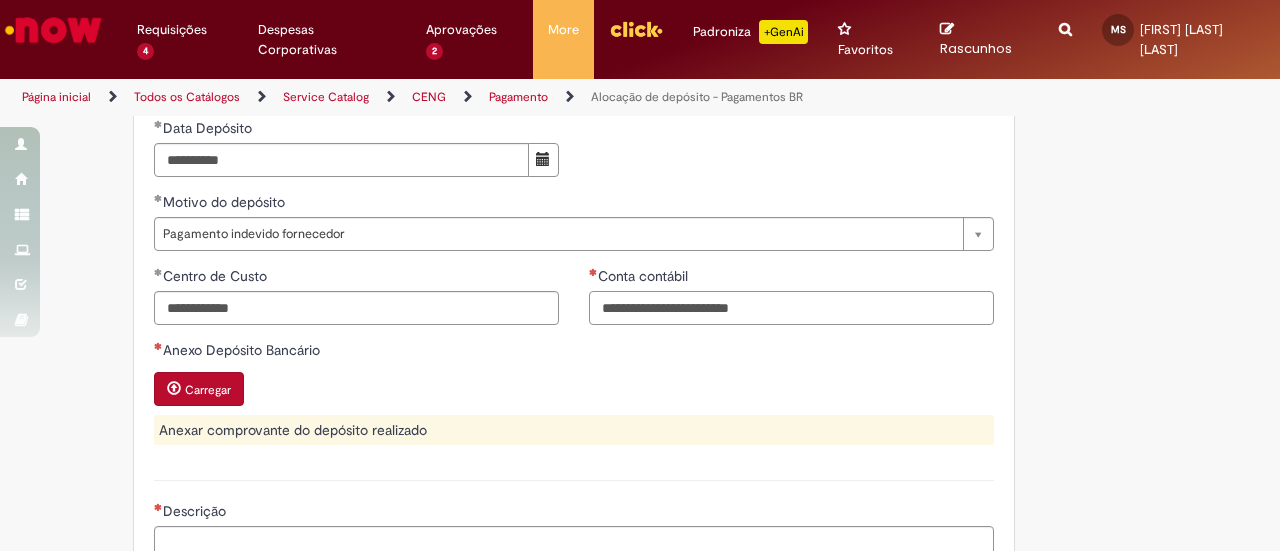 paste on "*******" 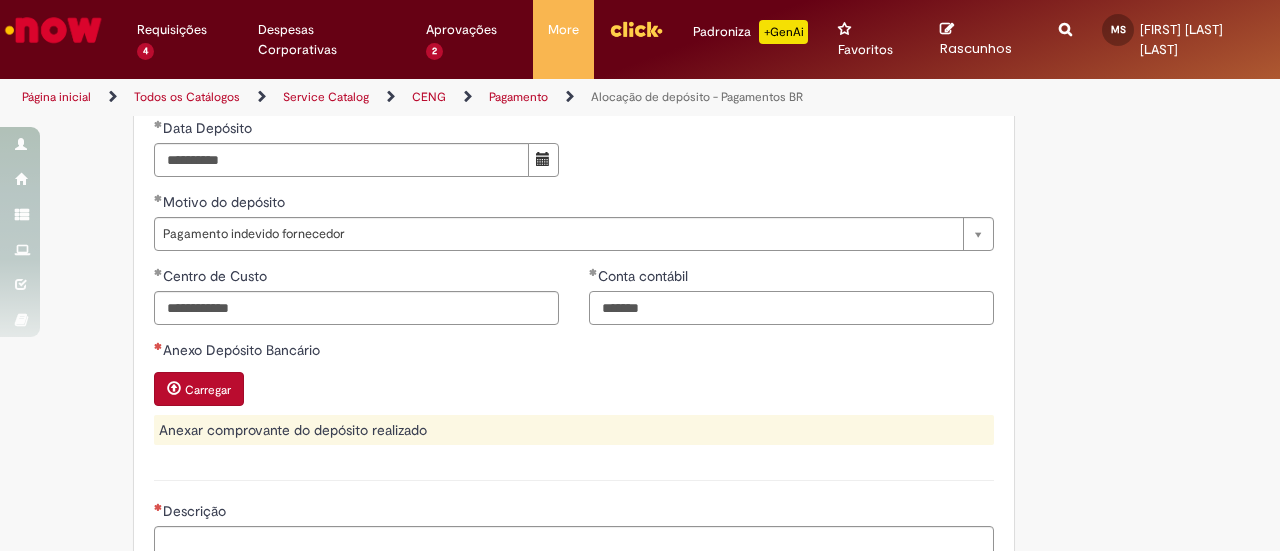 scroll, scrollTop: 800, scrollLeft: 0, axis: vertical 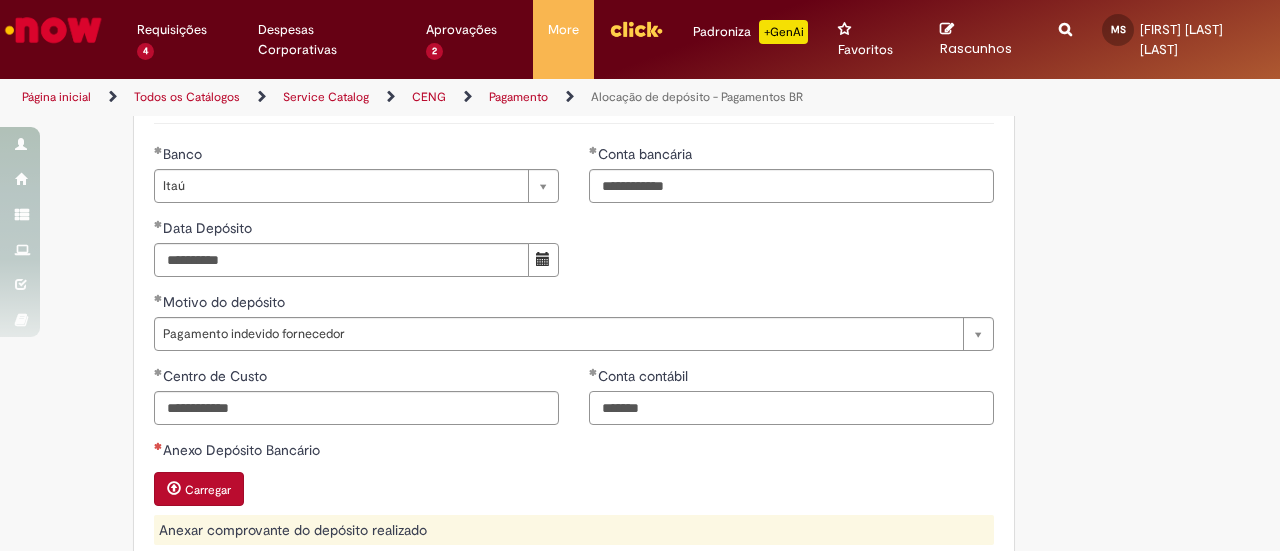 type on "*******" 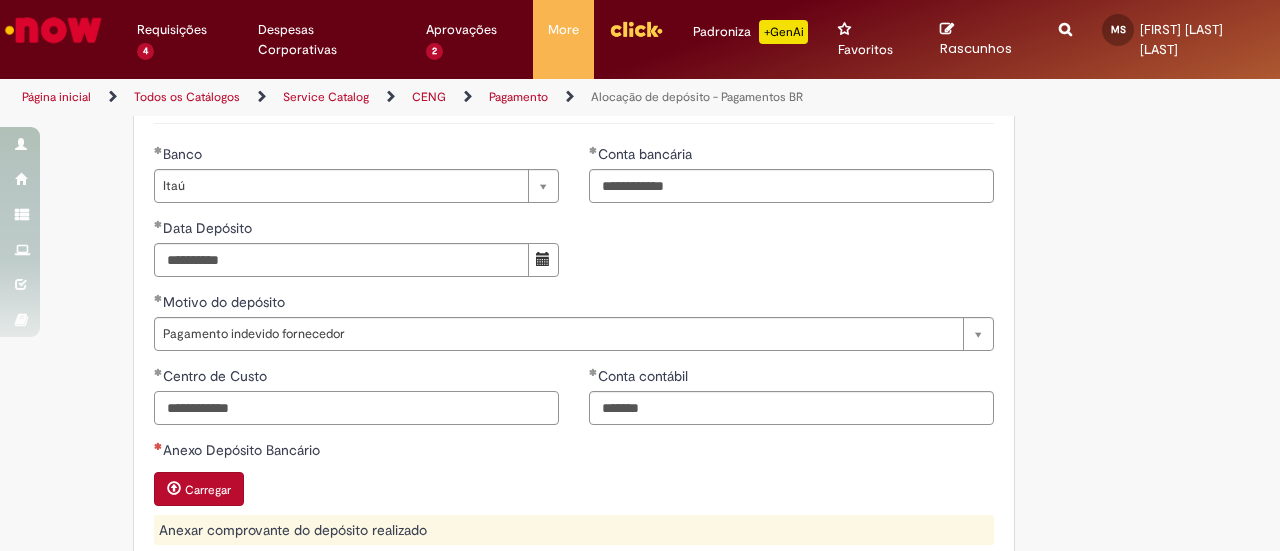 click on "**********" at bounding box center [356, 408] 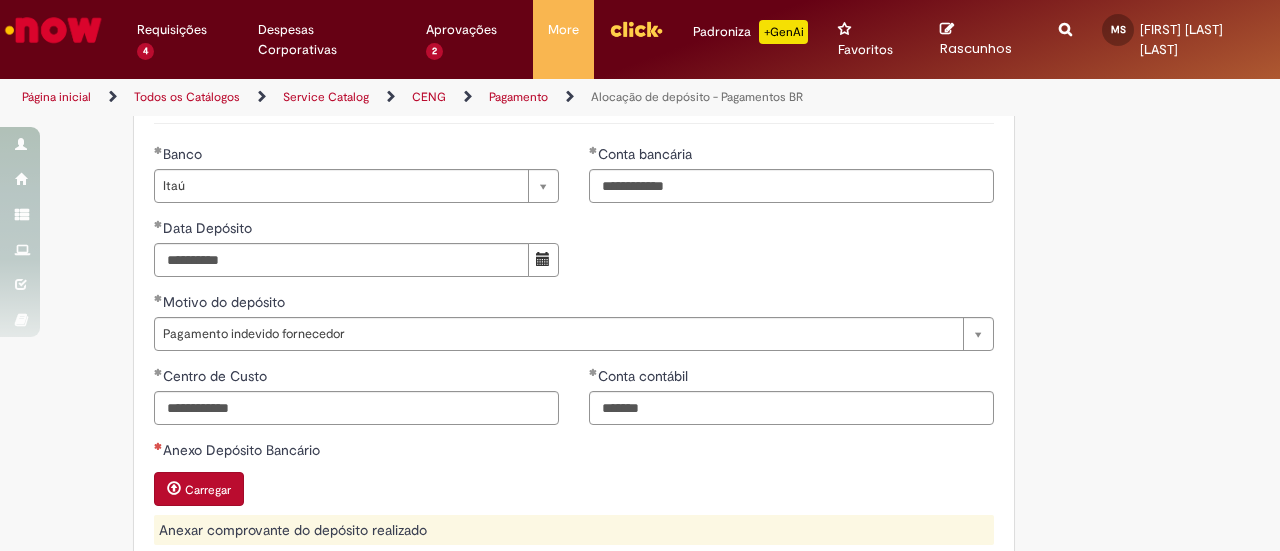 click on "Carregar" at bounding box center [199, 489] 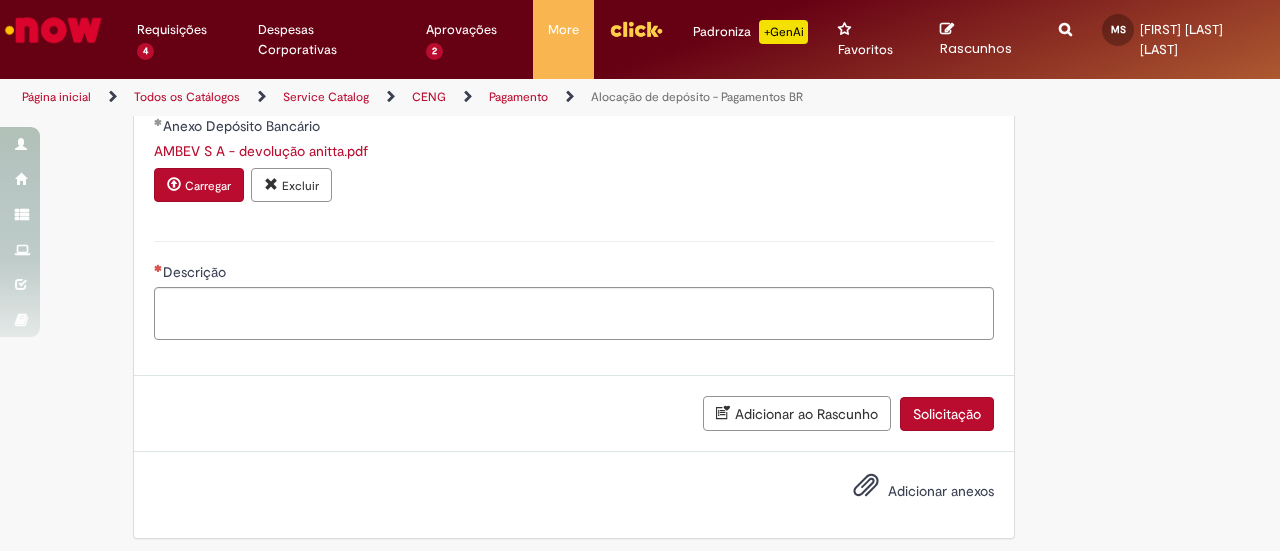 scroll, scrollTop: 1128, scrollLeft: 0, axis: vertical 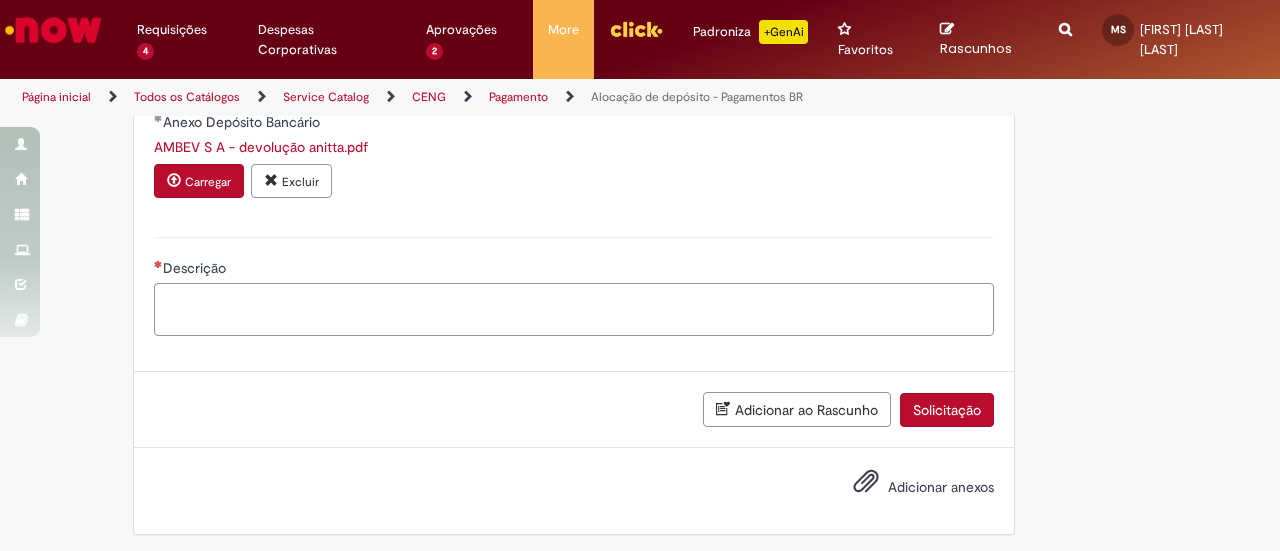 click on "Descrição" at bounding box center (574, 309) 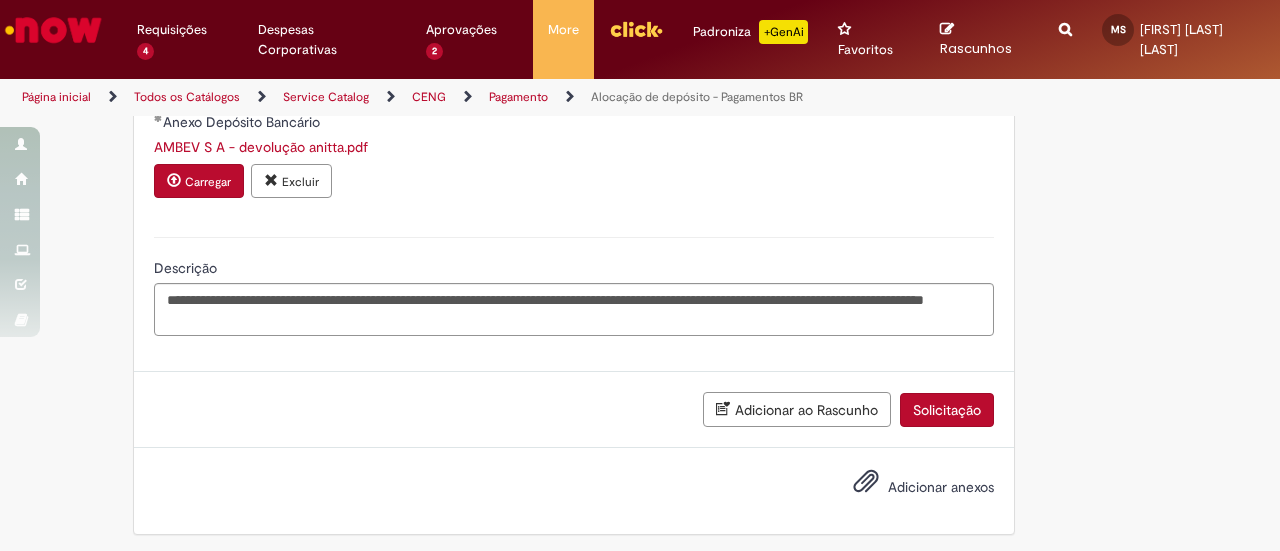 click on "Descrição" at bounding box center (574, 270) 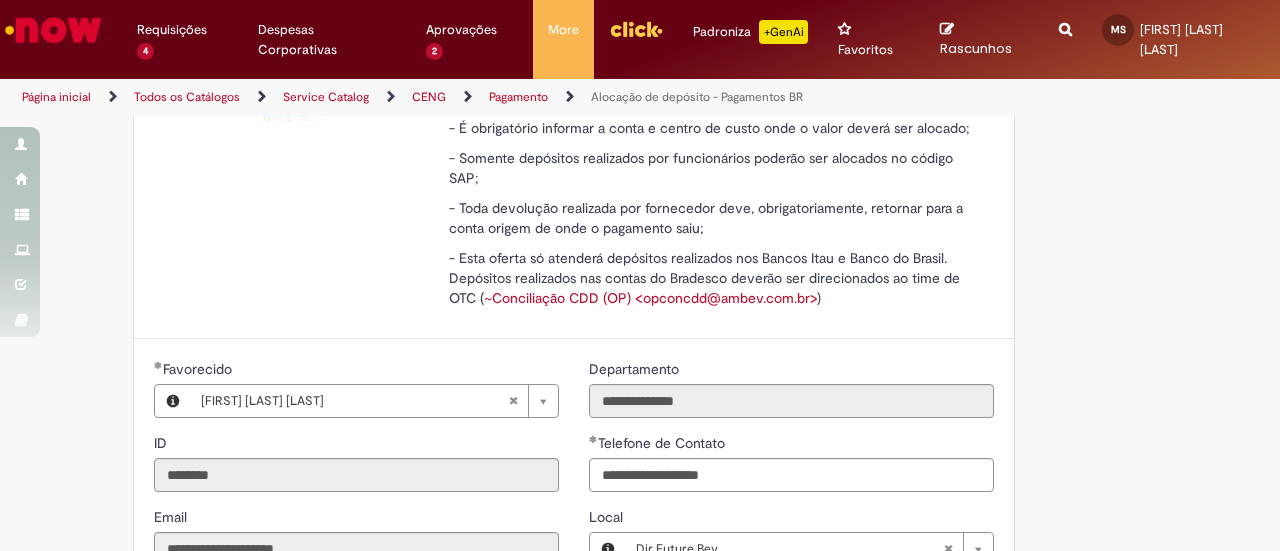scroll, scrollTop: 928, scrollLeft: 0, axis: vertical 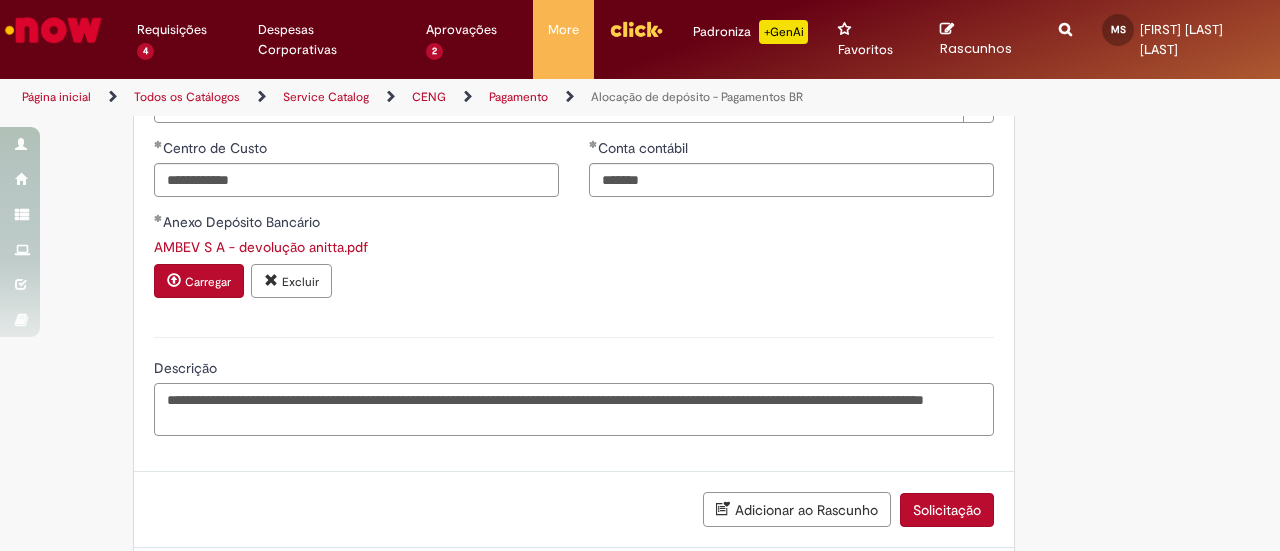 click on "**********" at bounding box center (574, 409) 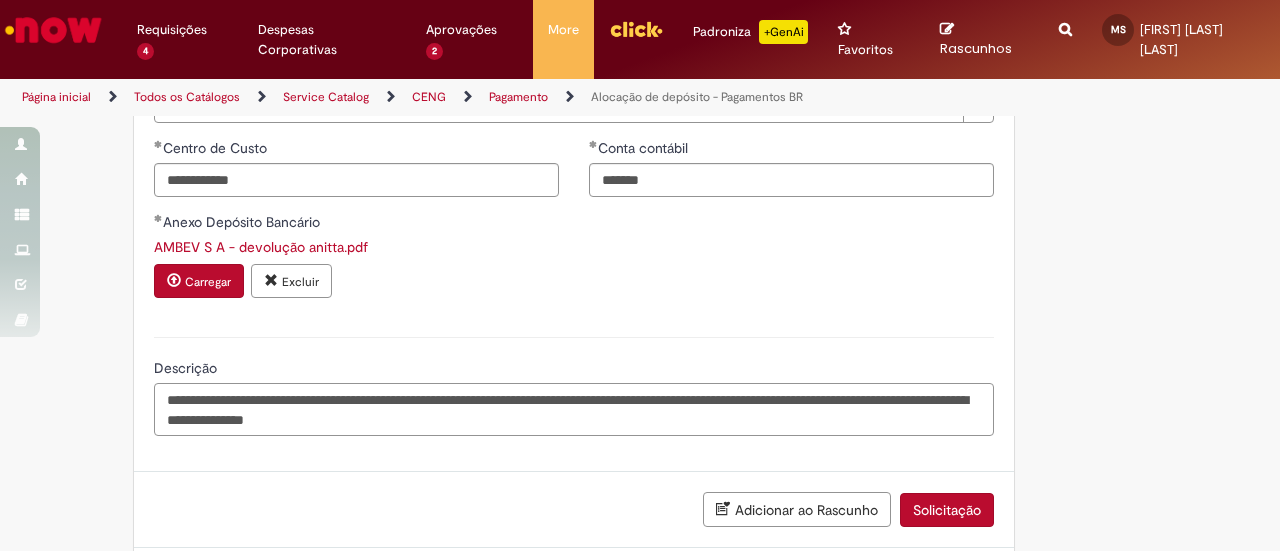 paste on "**********" 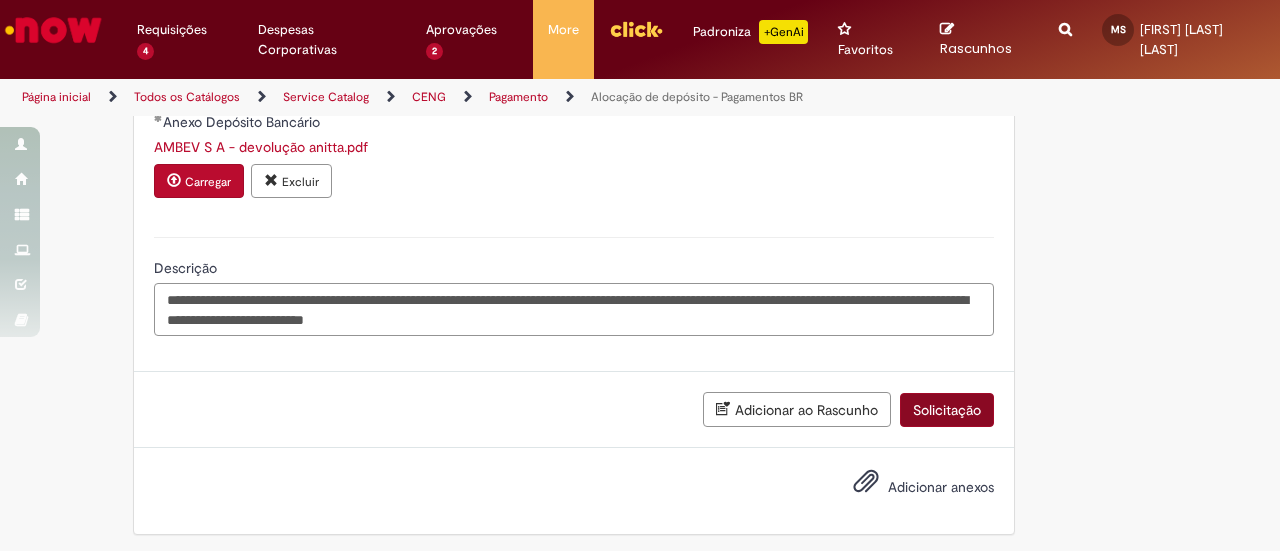 type on "**********" 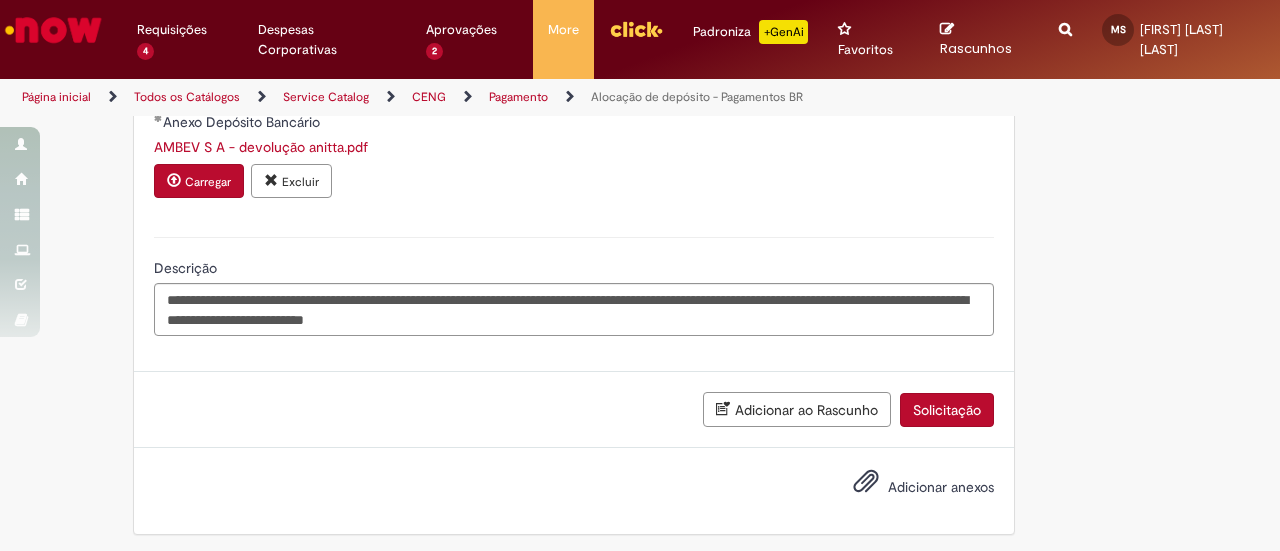 click on "Solicitação" at bounding box center (947, 410) 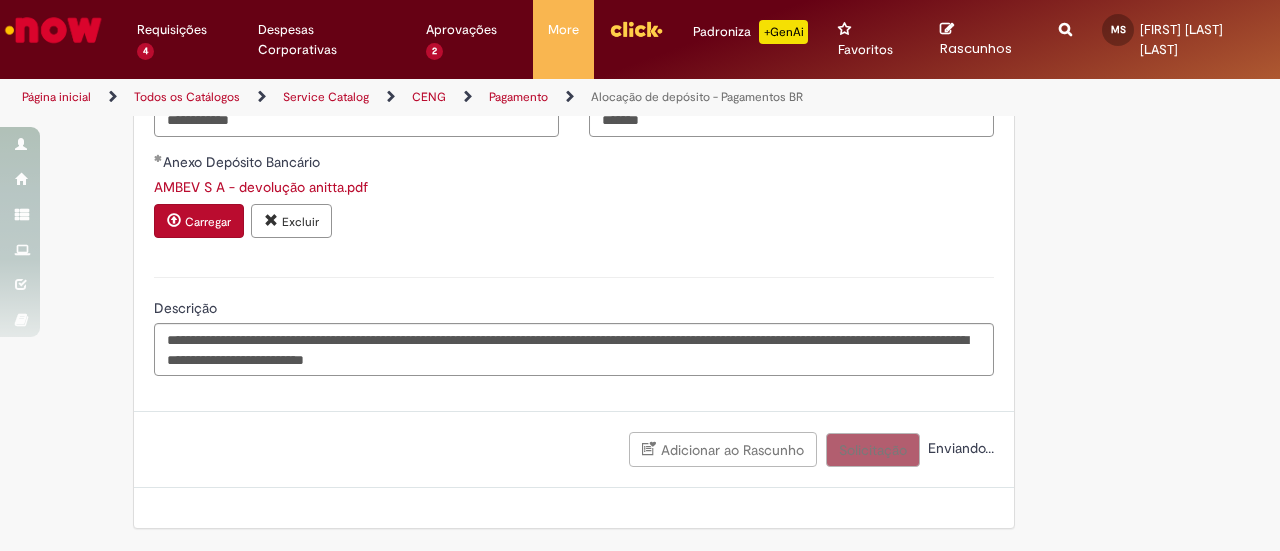 scroll, scrollTop: 1083, scrollLeft: 0, axis: vertical 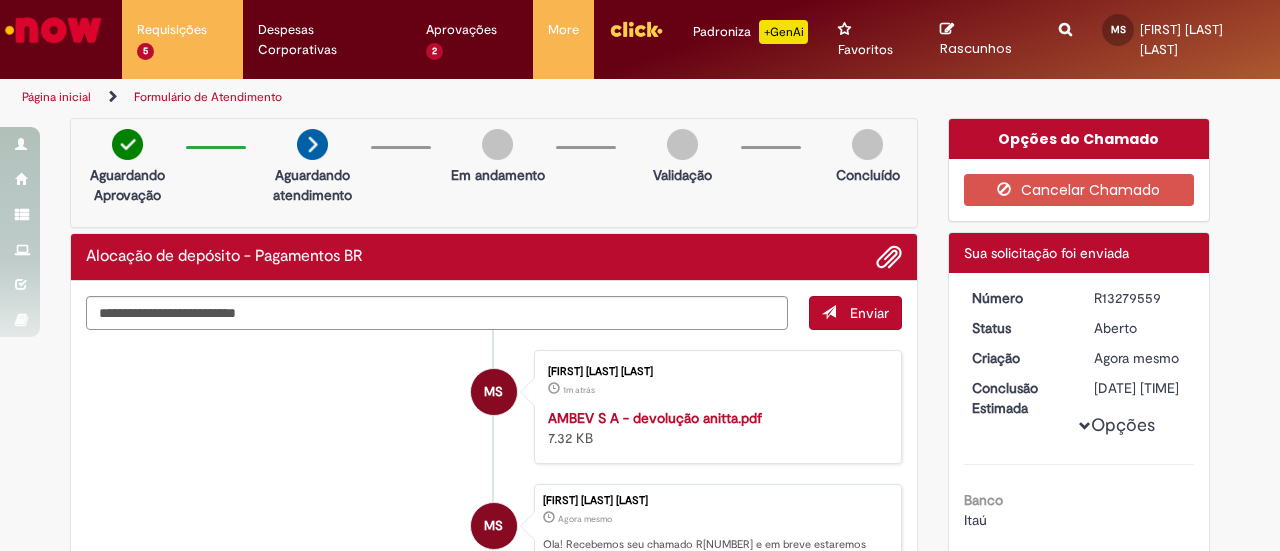 drag, startPoint x: 1079, startPoint y: 299, endPoint x: 1150, endPoint y: 303, distance: 71.11259 